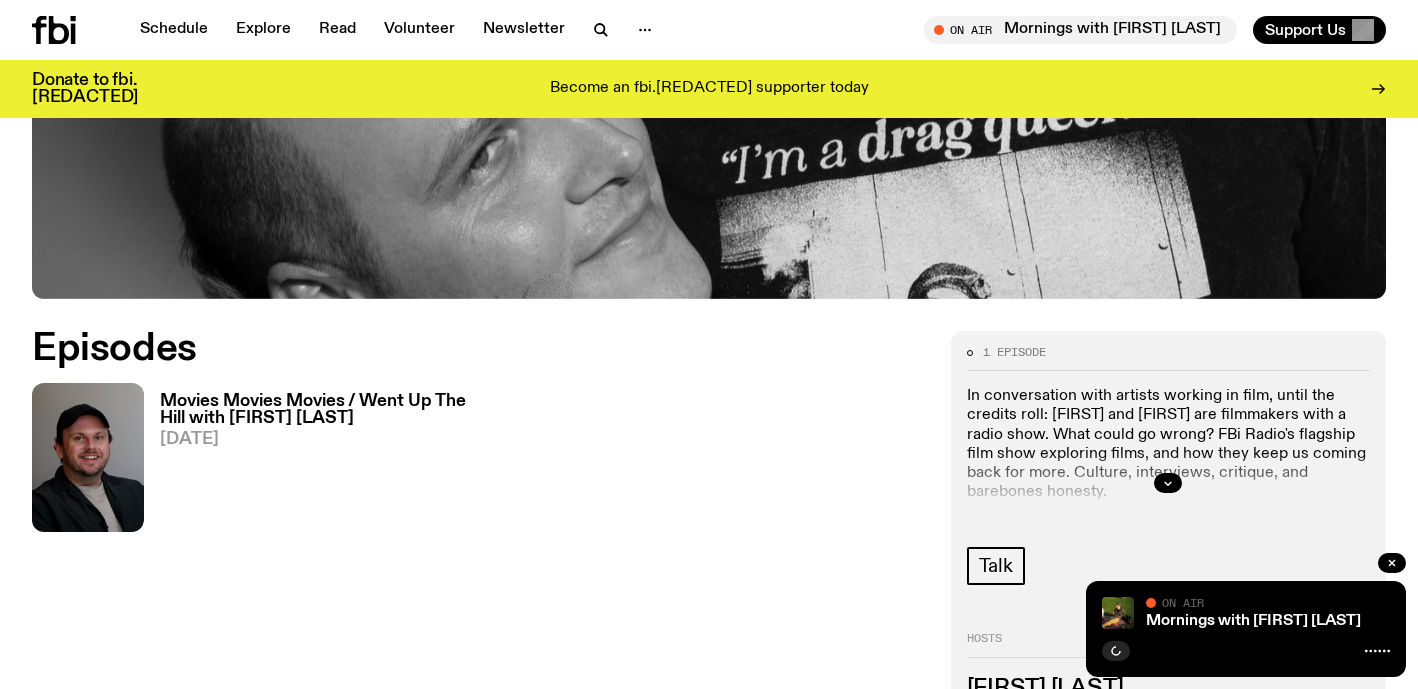 scroll, scrollTop: 748, scrollLeft: 0, axis: vertical 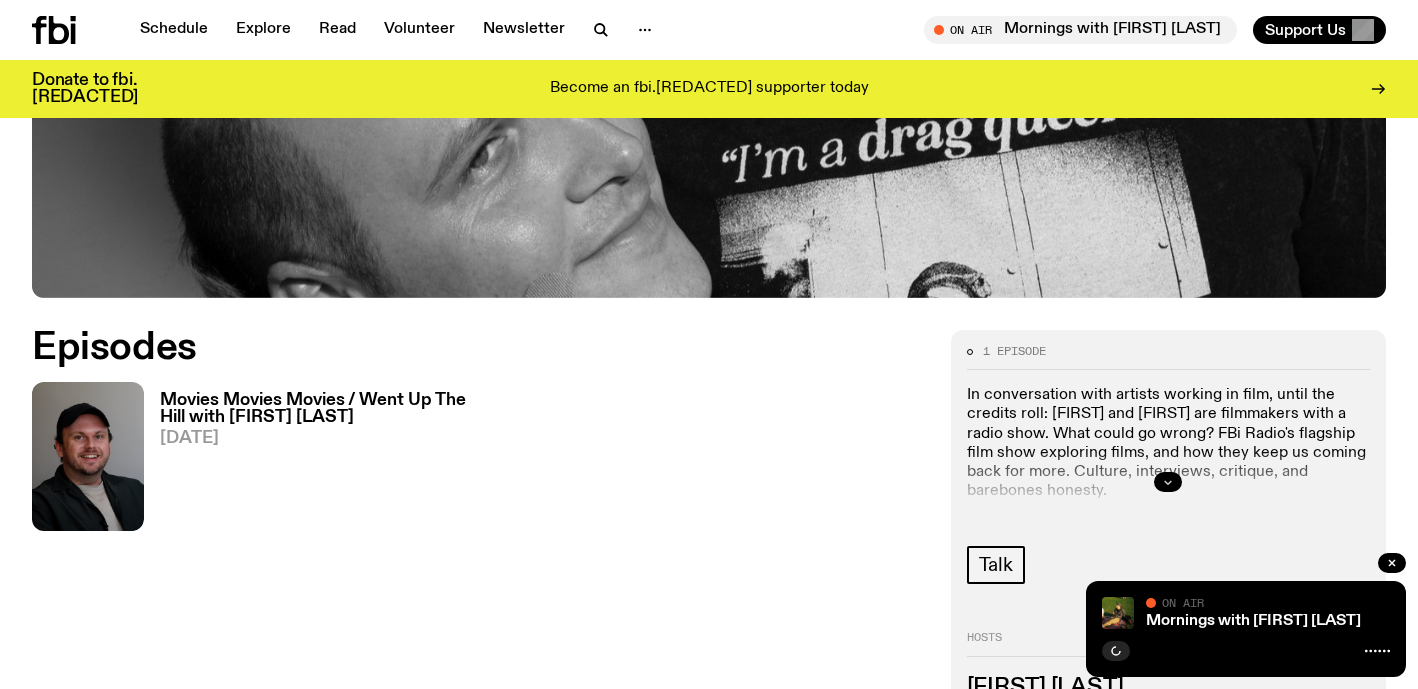 click 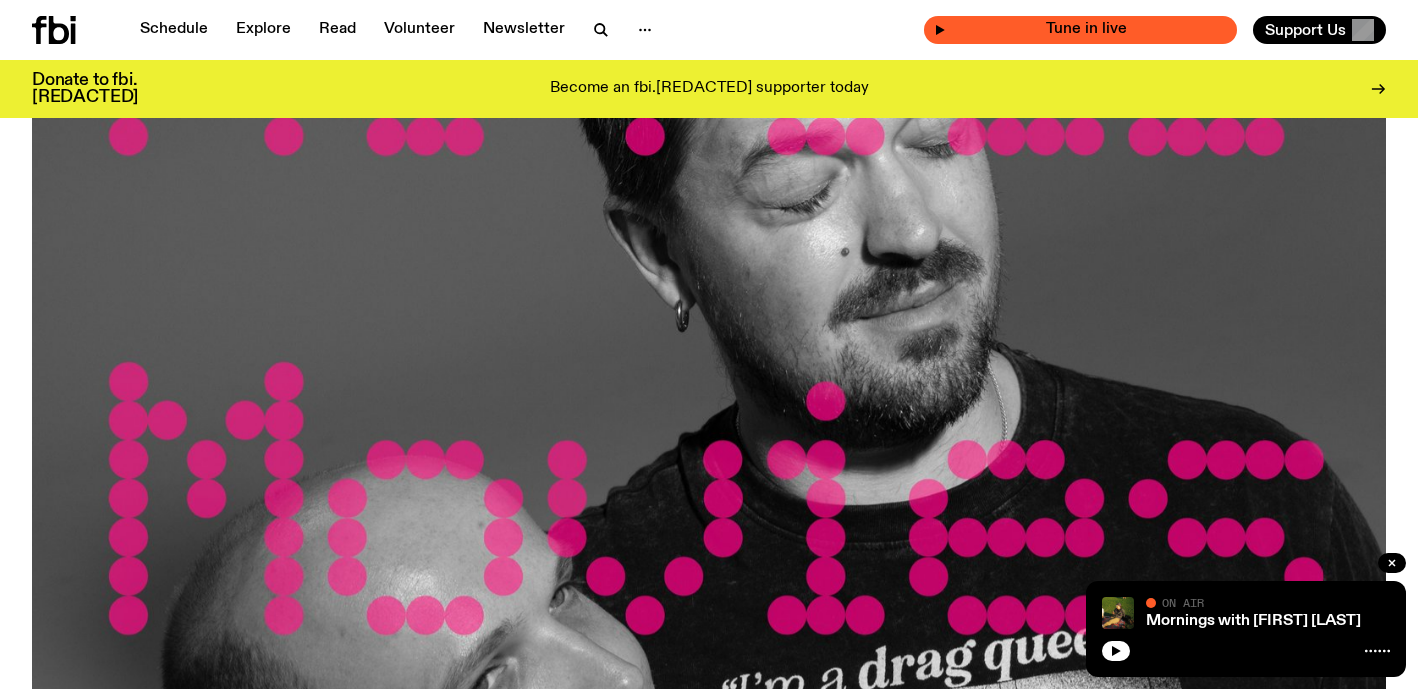 scroll, scrollTop: 154, scrollLeft: 0, axis: vertical 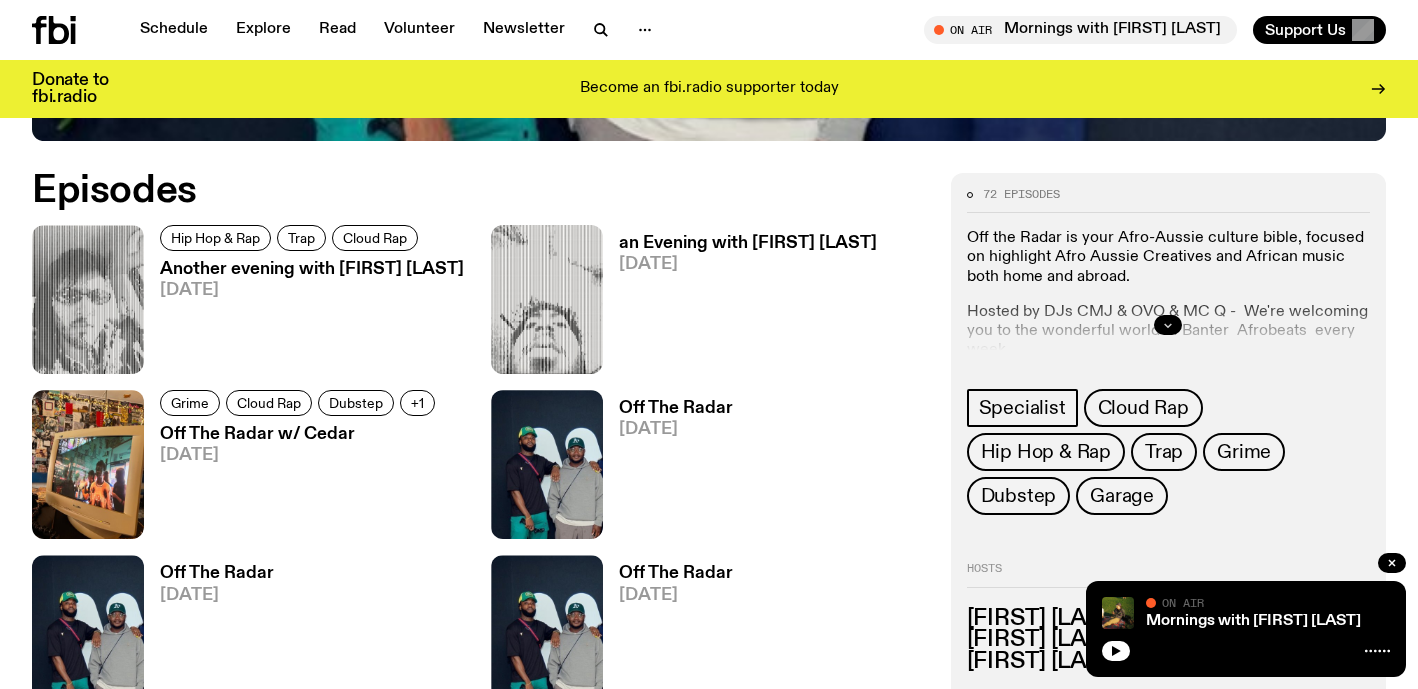 click 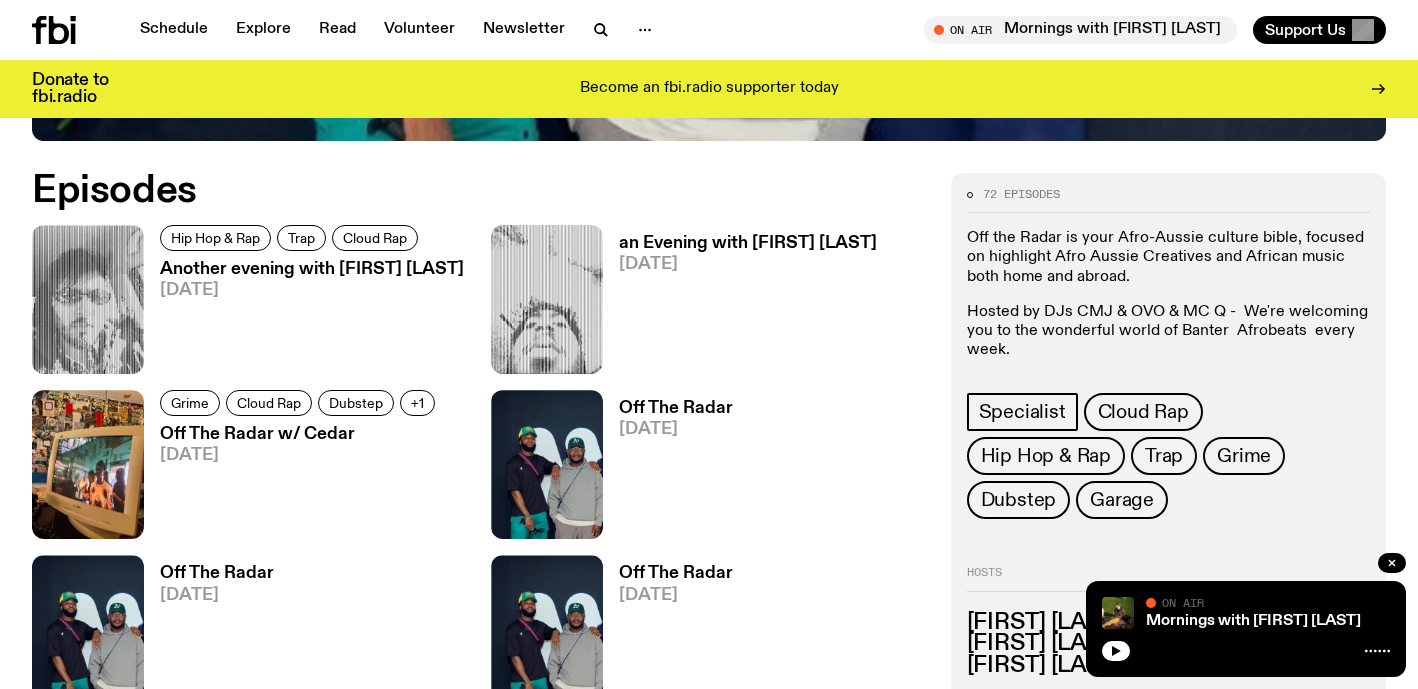 scroll, scrollTop: 0, scrollLeft: 0, axis: both 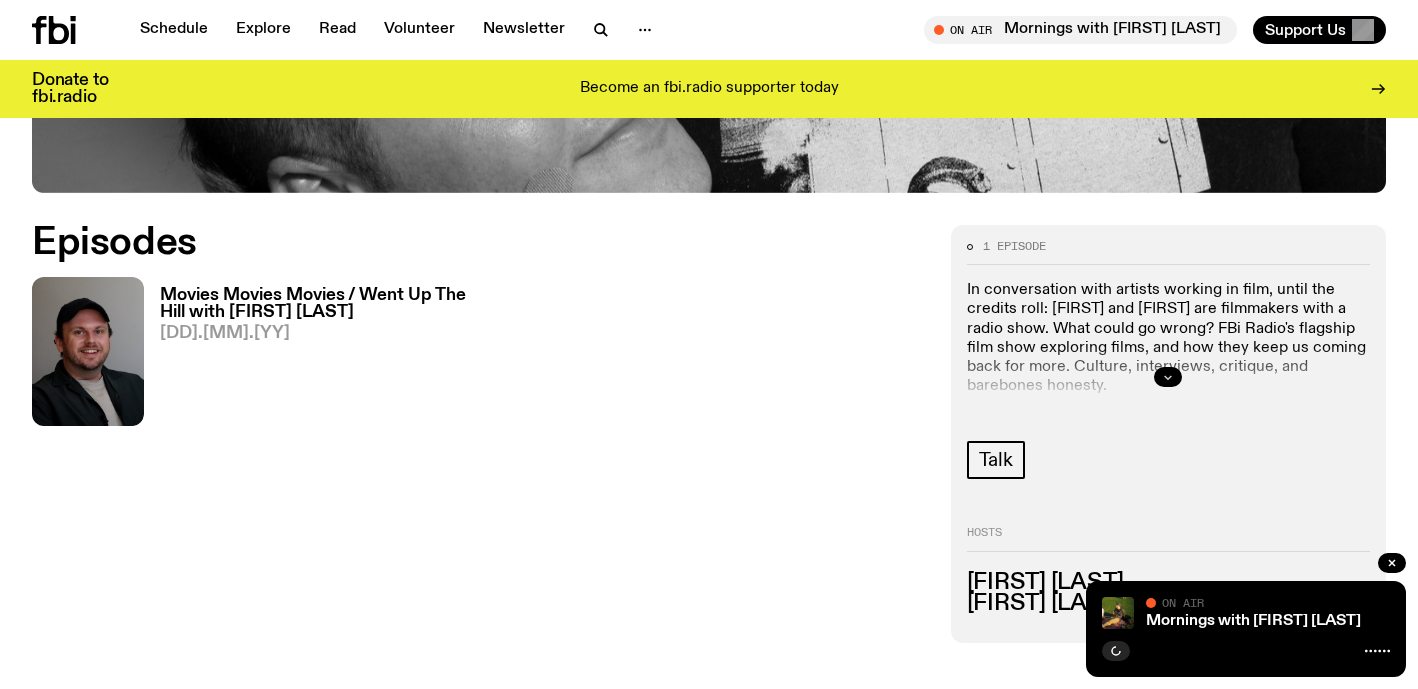 click 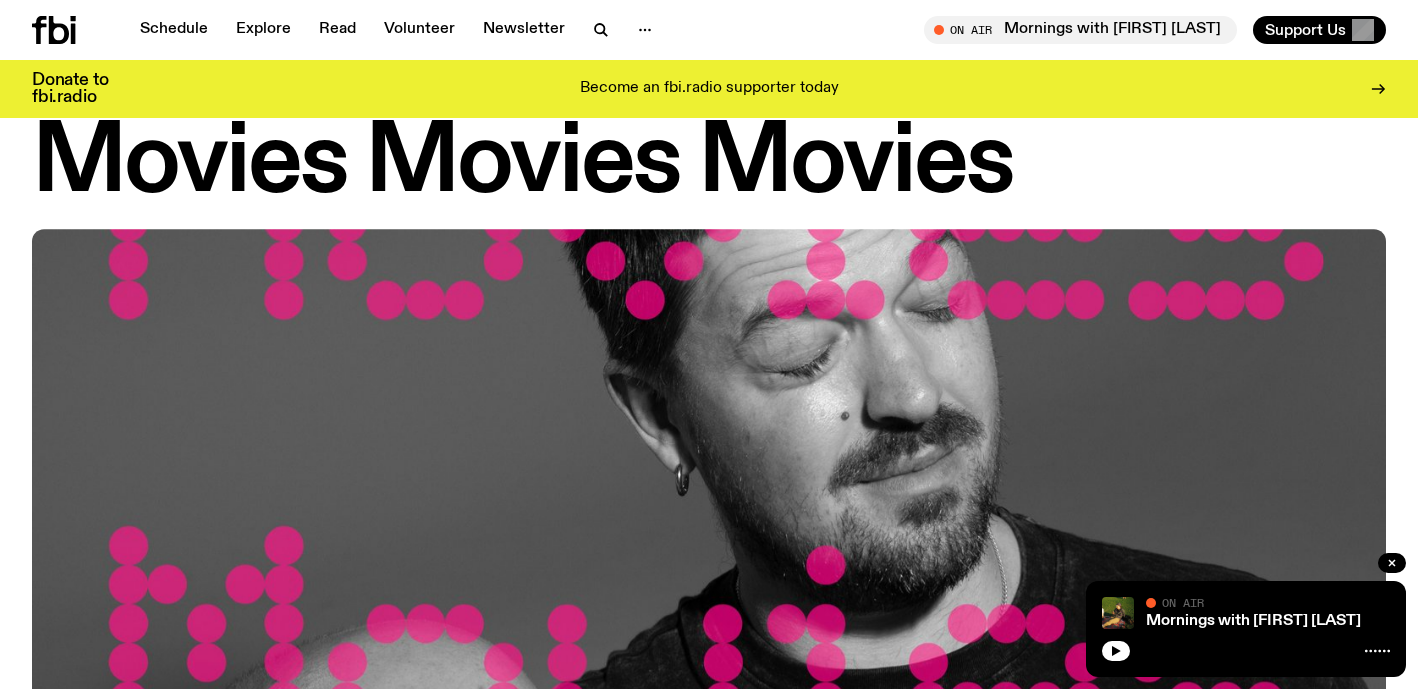 scroll, scrollTop: 0, scrollLeft: 0, axis: both 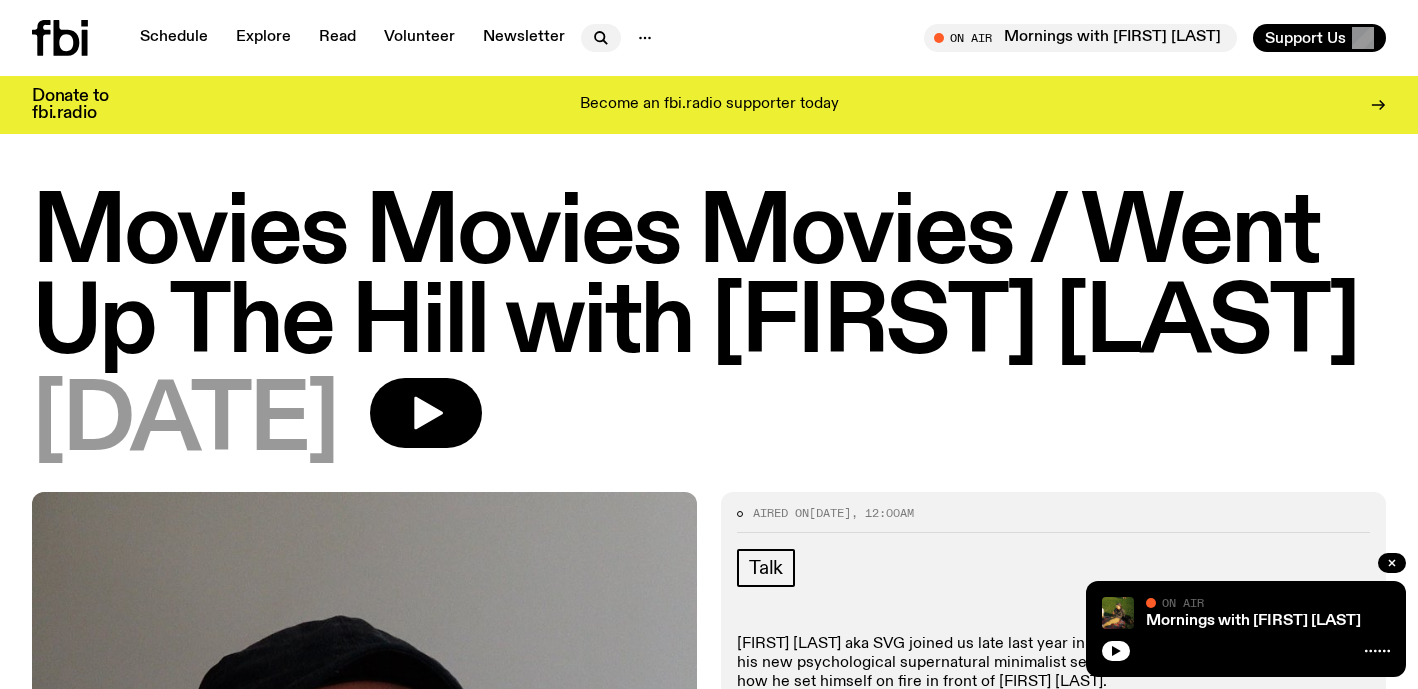 click 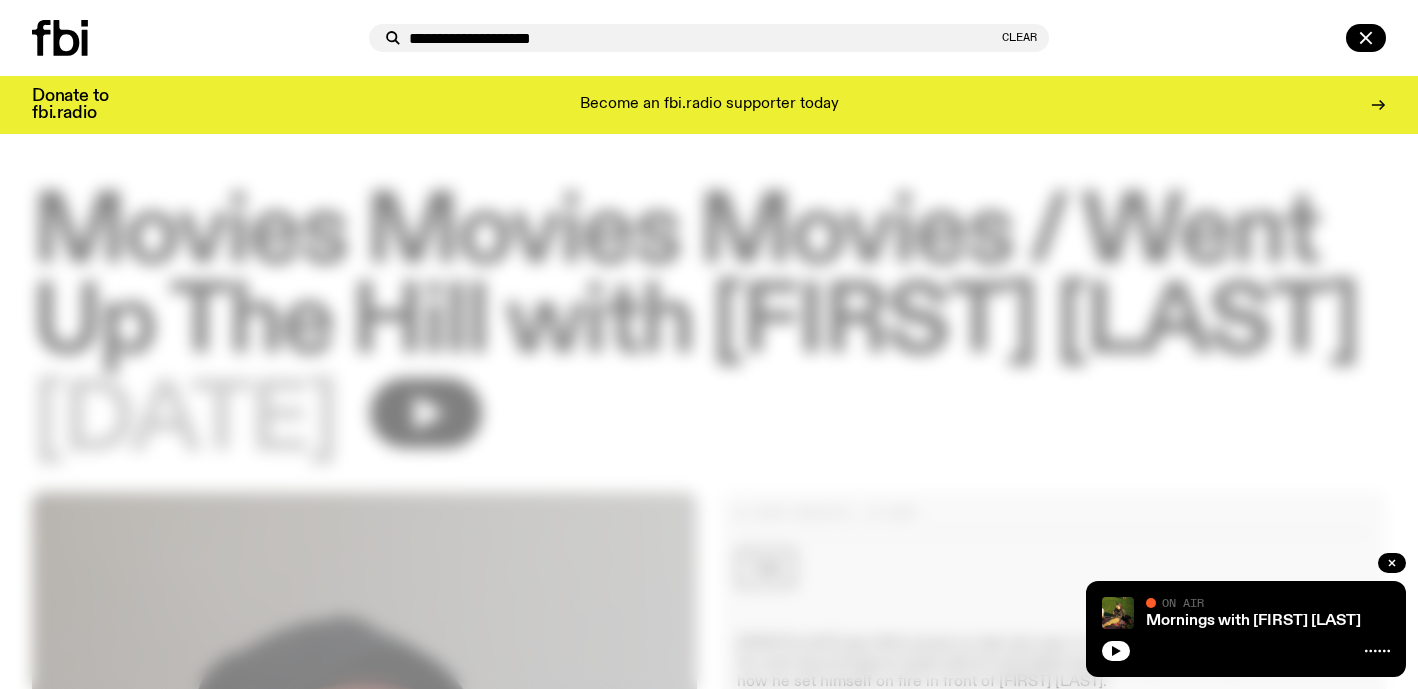 type on "**********" 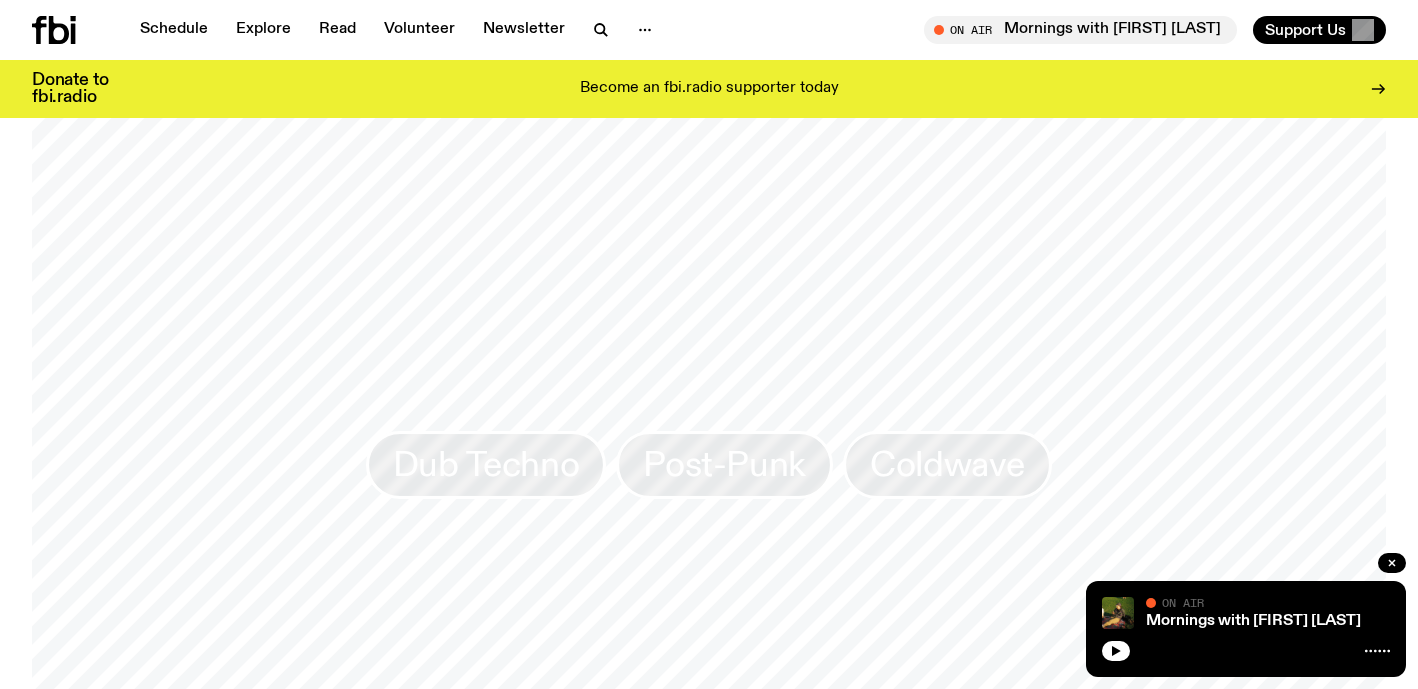 scroll, scrollTop: 1851, scrollLeft: 0, axis: vertical 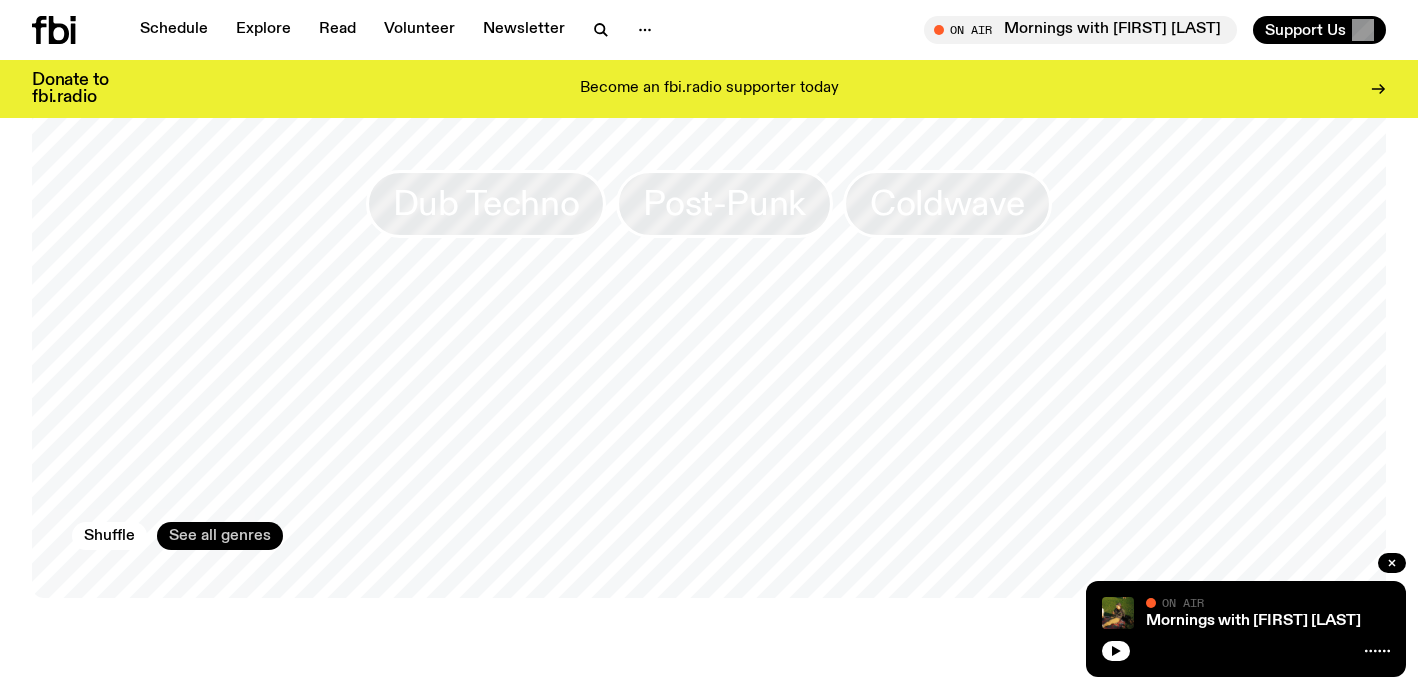 click on "See all genres" at bounding box center [220, 536] 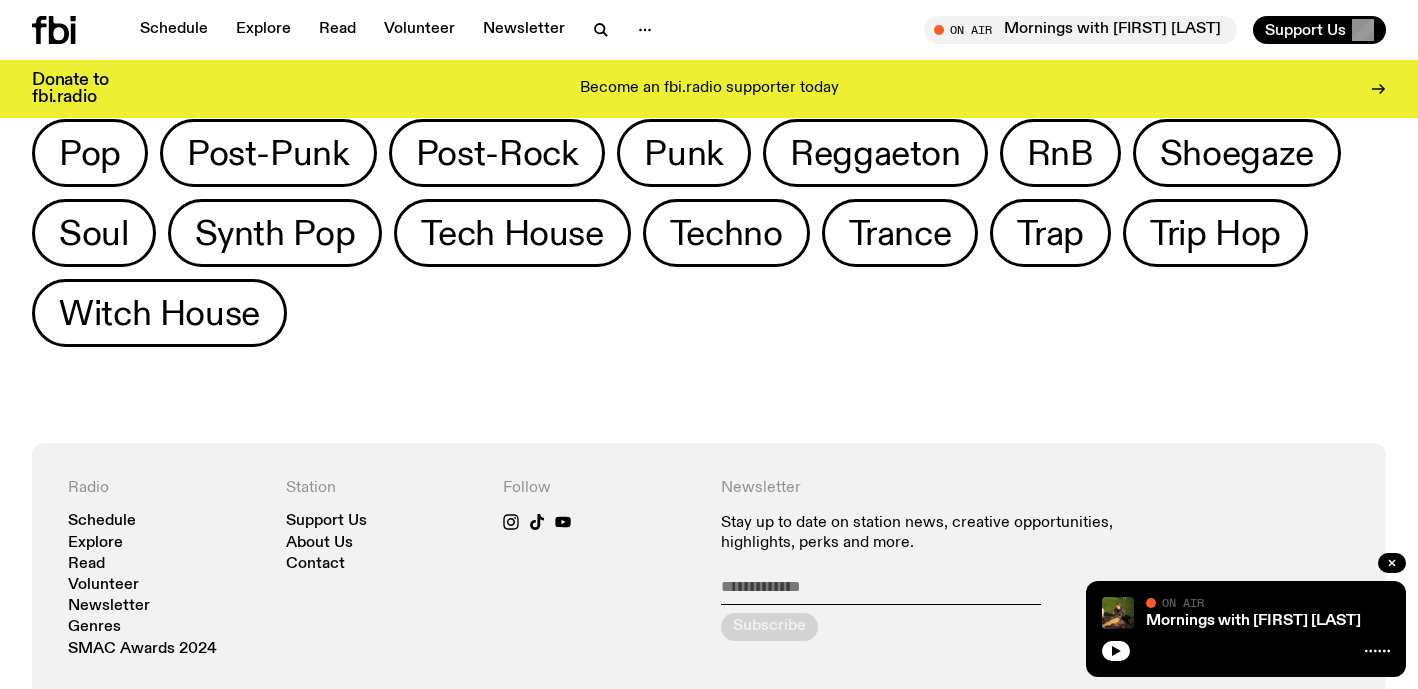 scroll, scrollTop: 786, scrollLeft: 0, axis: vertical 